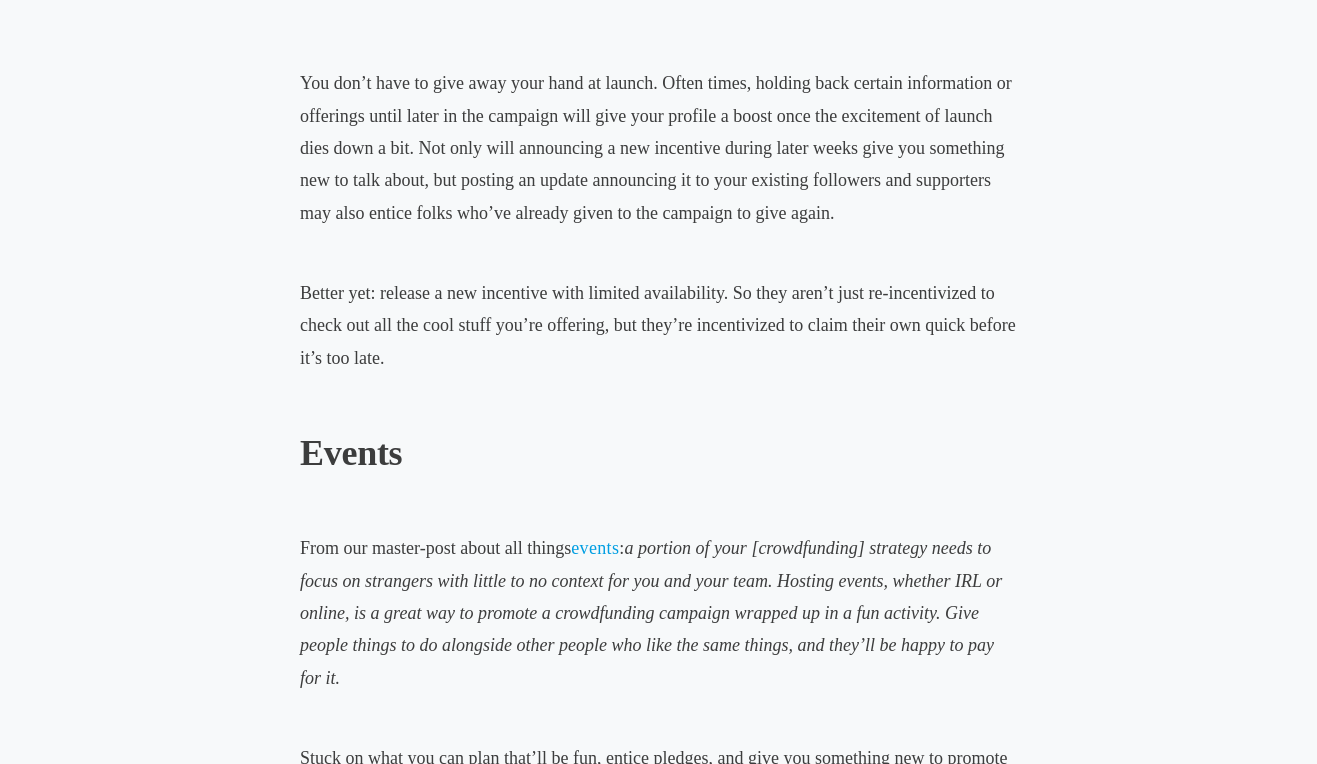 scroll, scrollTop: 3607, scrollLeft: 0, axis: vertical 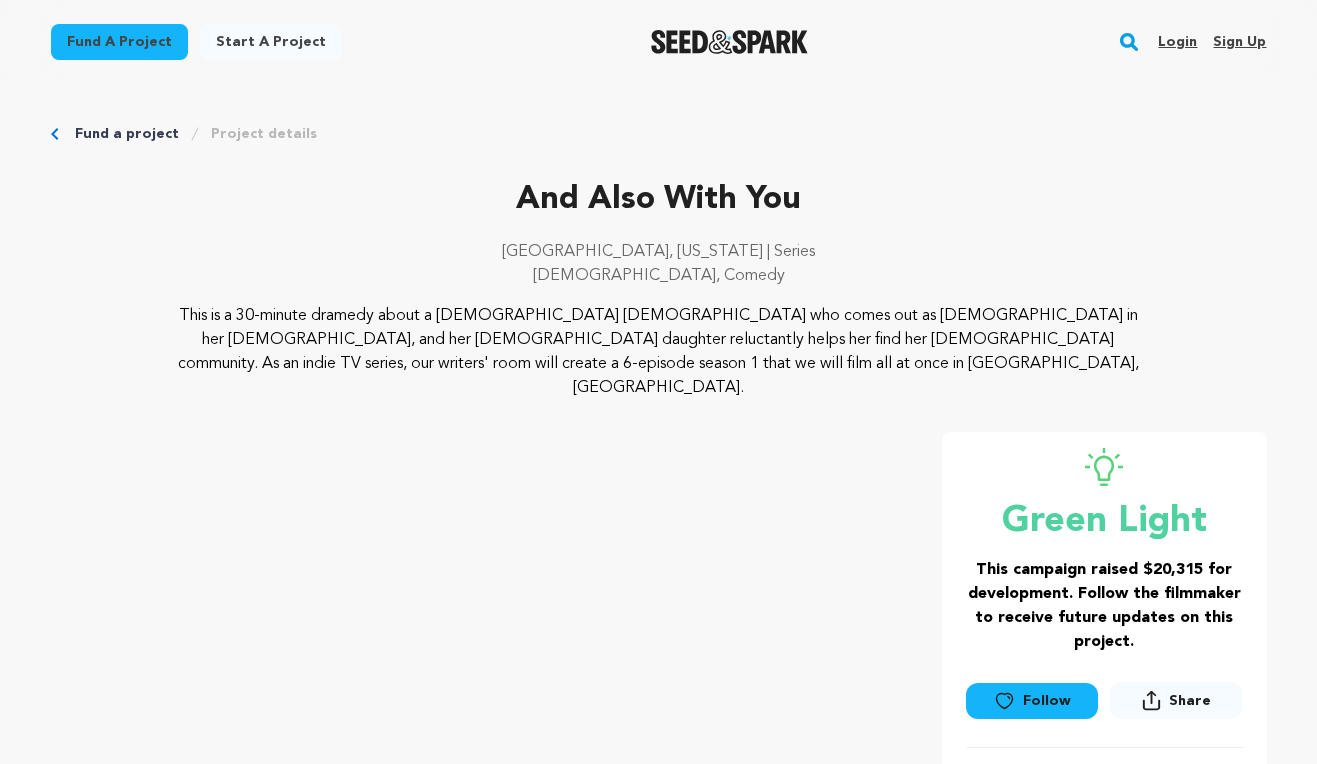 click at bounding box center [729, 42] 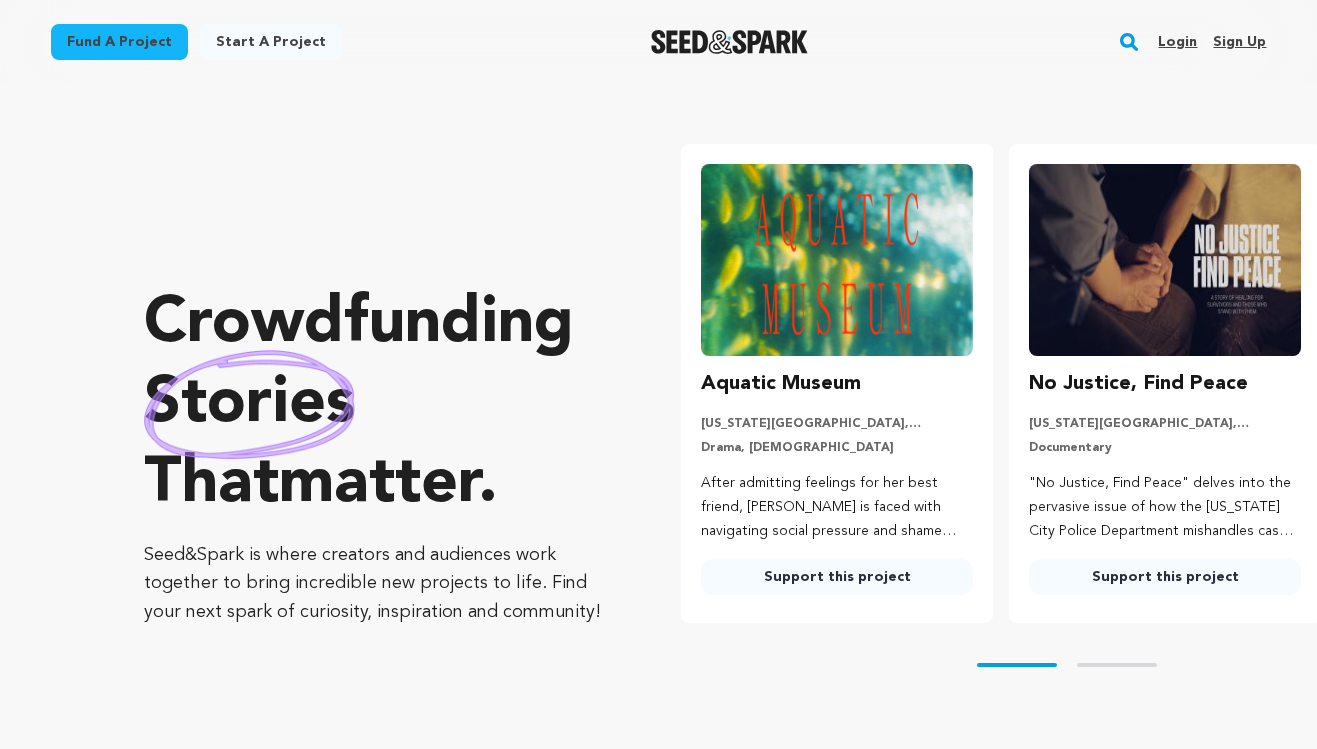 scroll, scrollTop: 0, scrollLeft: 0, axis: both 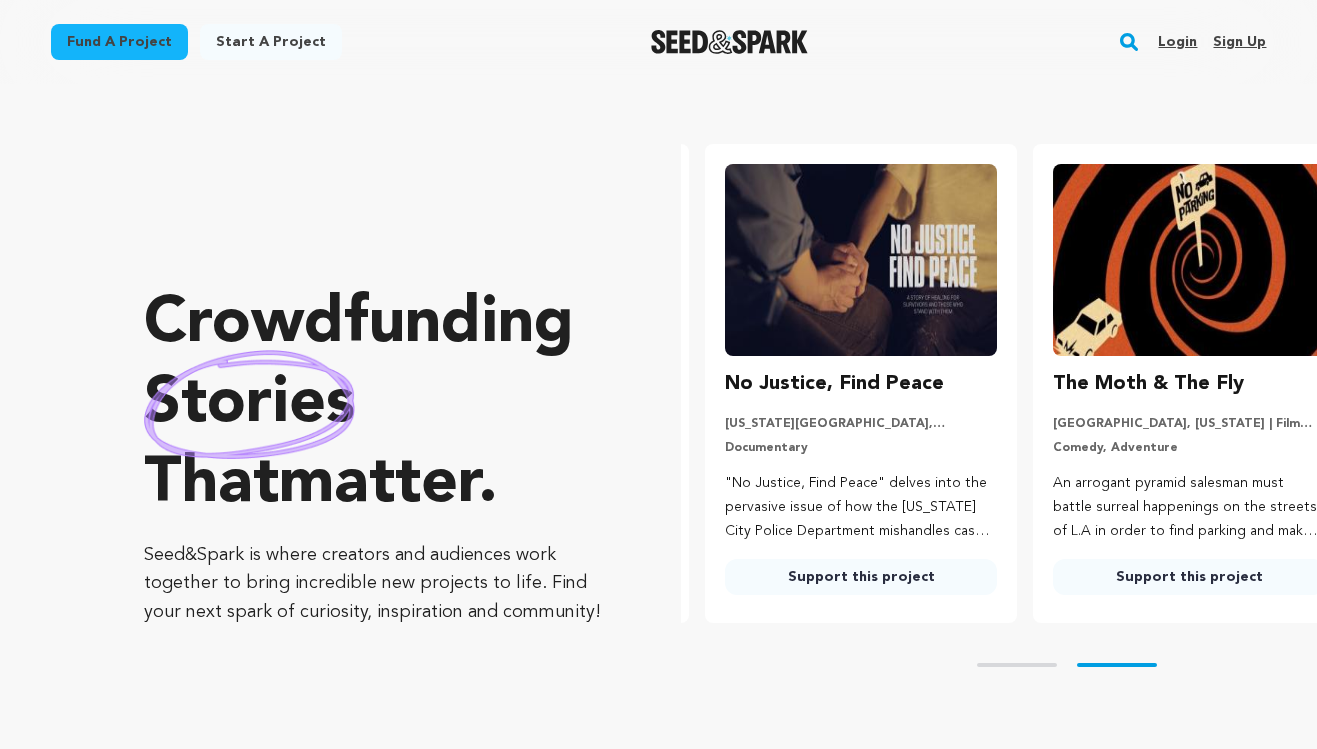 click on "Start a project" at bounding box center [271, 42] 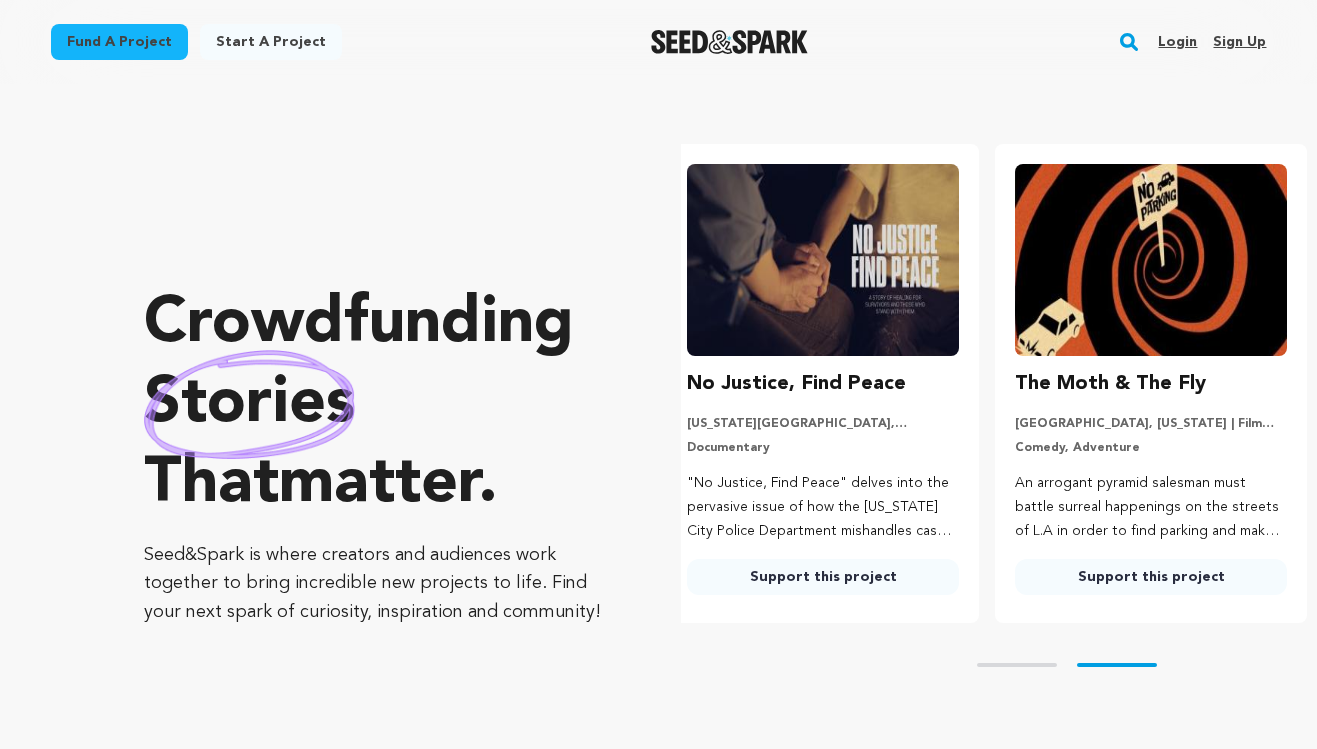 scroll, scrollTop: 0, scrollLeft: 344, axis: horizontal 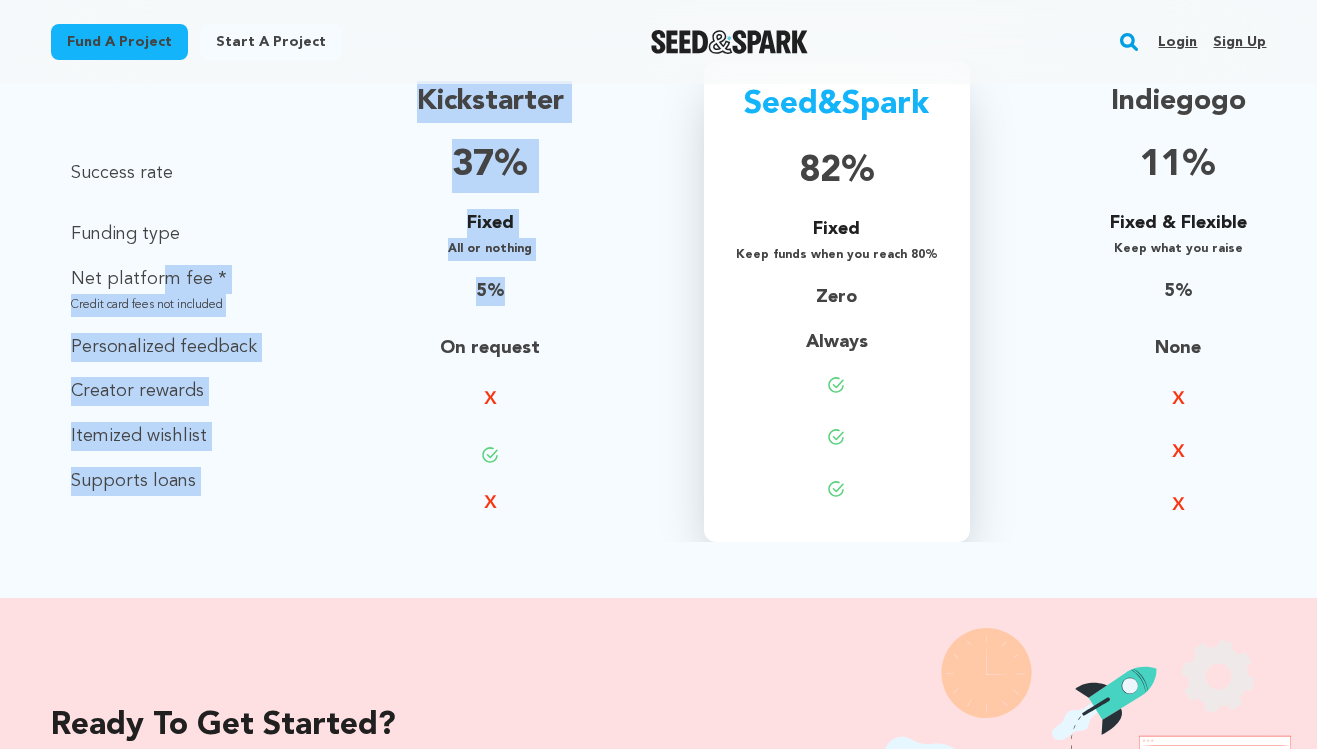 drag, startPoint x: 163, startPoint y: 282, endPoint x: 594, endPoint y: 291, distance: 431.09396 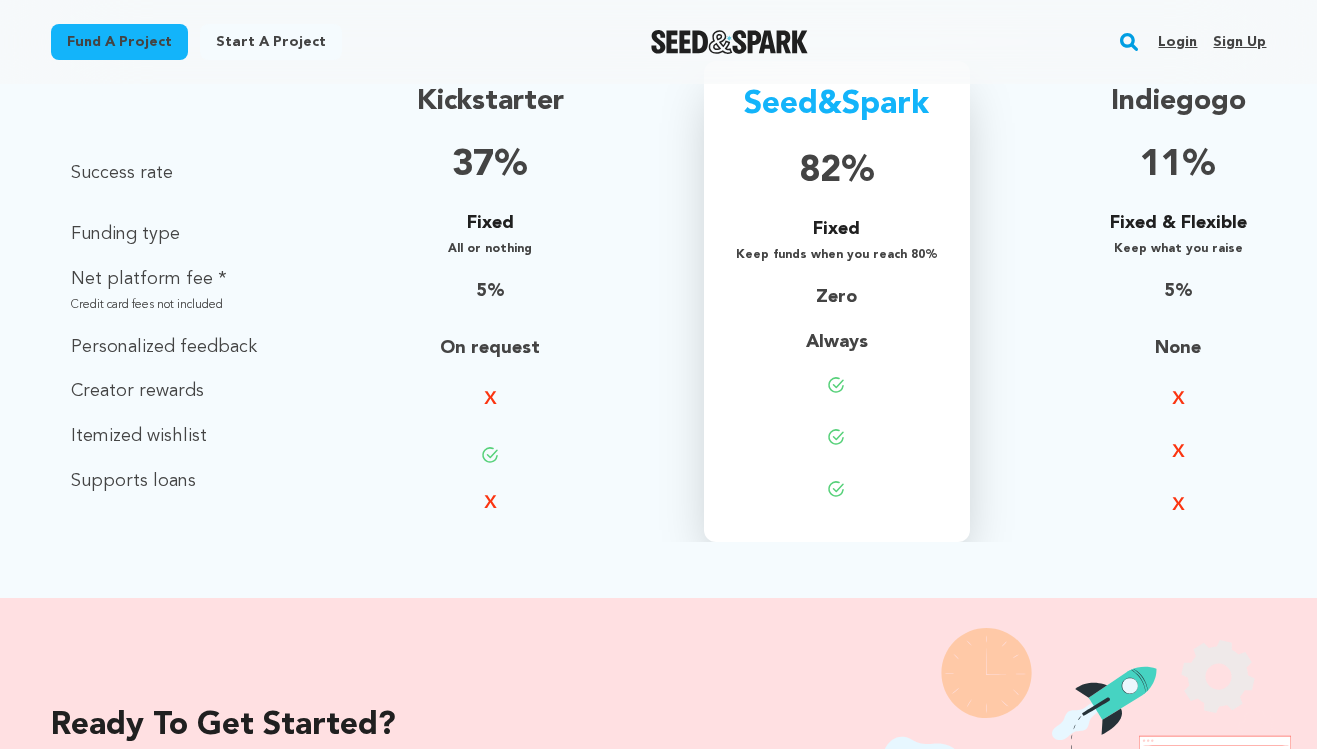 click on "Zero" at bounding box center [837, 297] 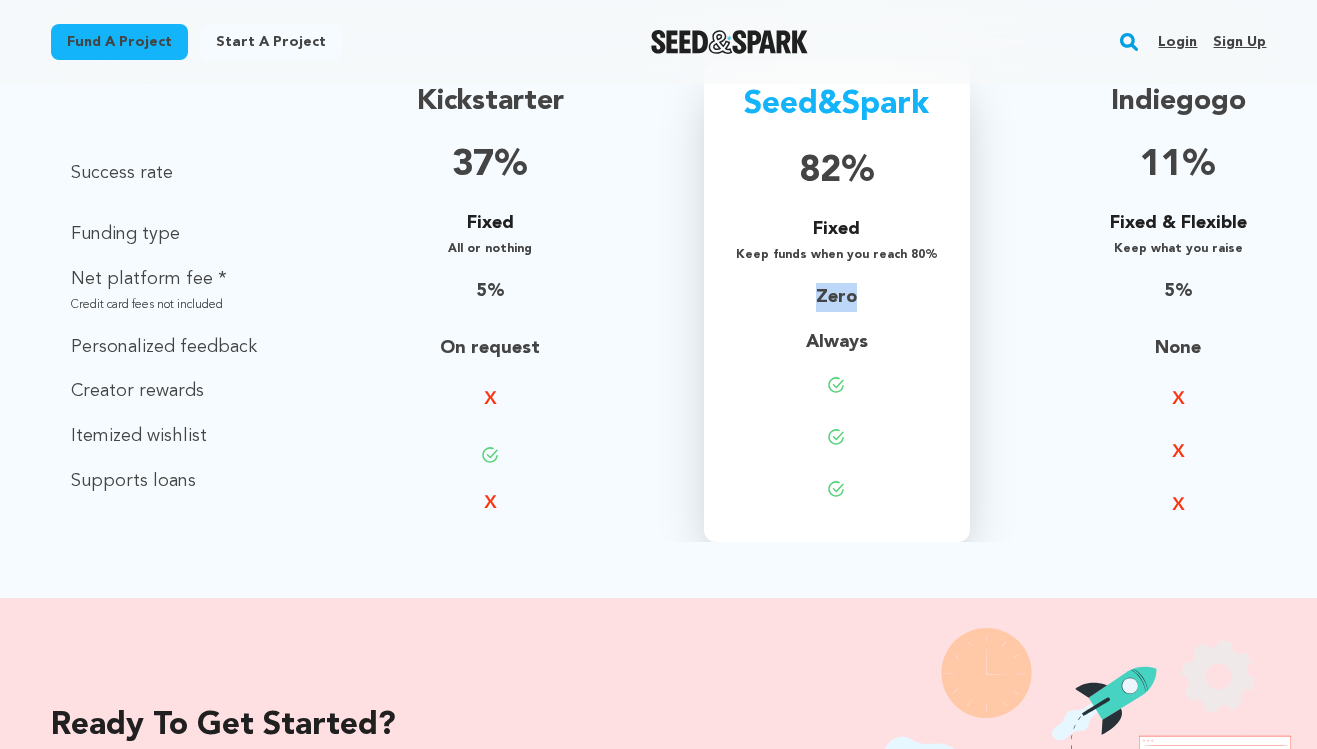 drag, startPoint x: 866, startPoint y: 300, endPoint x: 799, endPoint y: 300, distance: 67 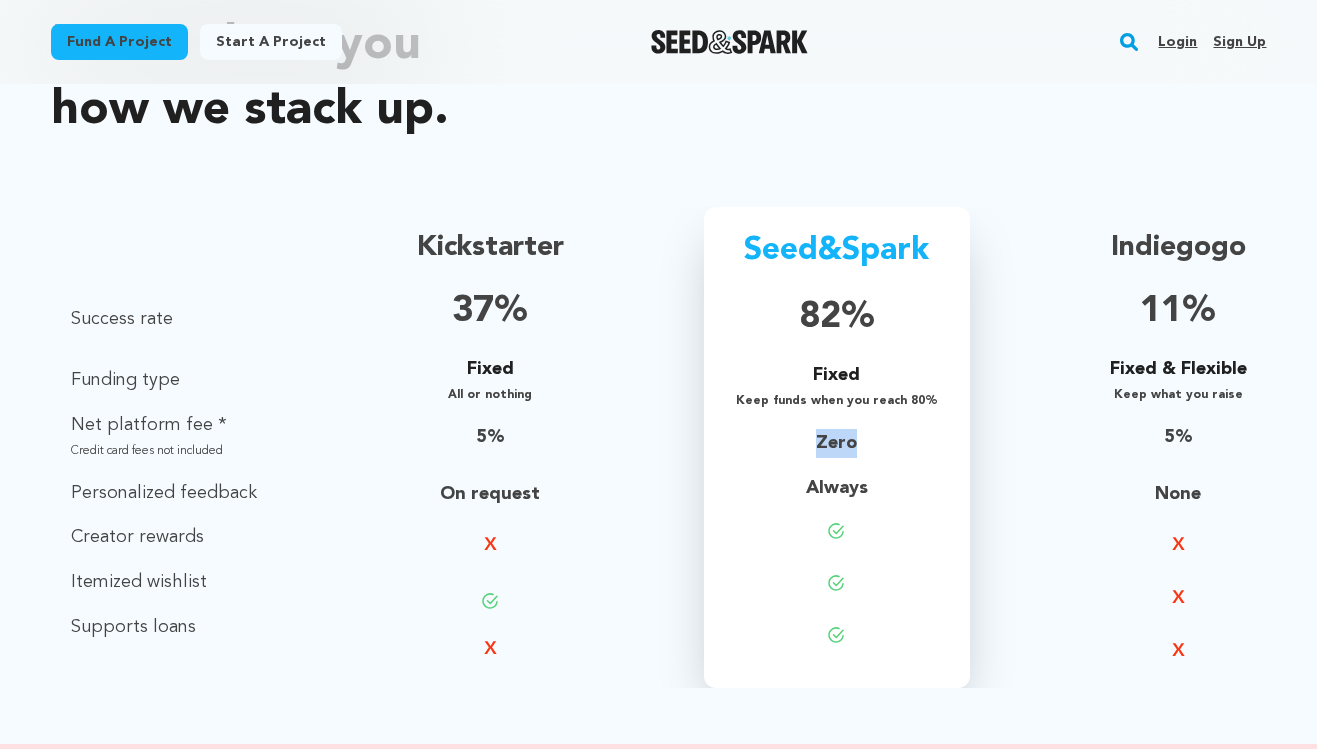 scroll, scrollTop: 1336, scrollLeft: 0, axis: vertical 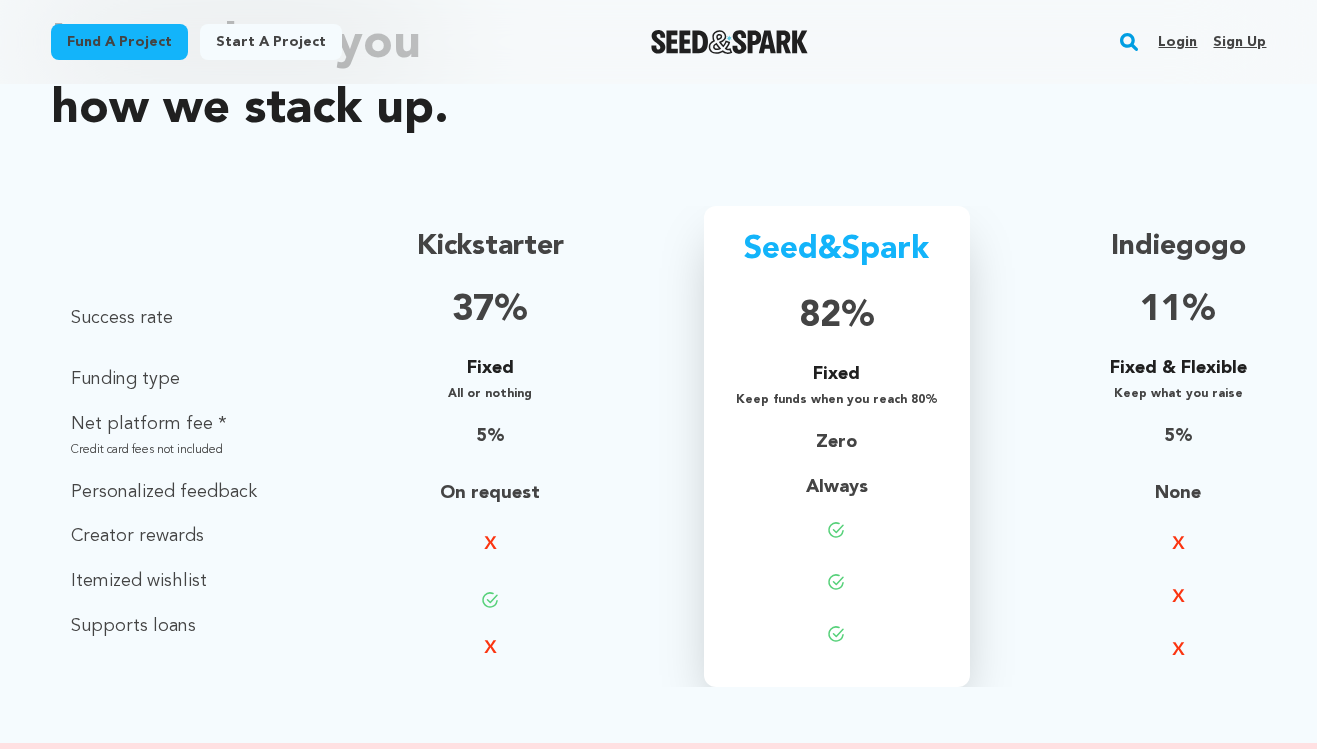 click on "Keep funds when you reach 80%" at bounding box center [837, 400] 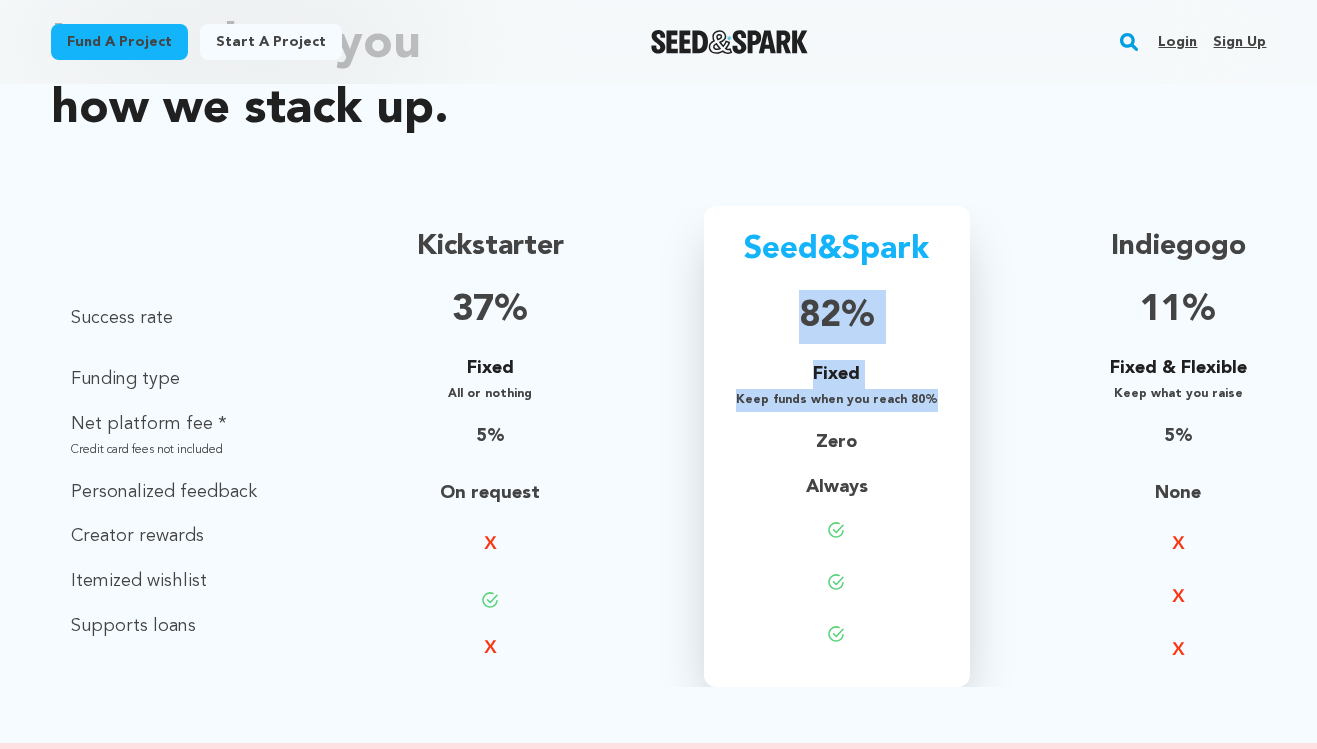 drag, startPoint x: 928, startPoint y: 394, endPoint x: 763, endPoint y: 339, distance: 173.92528 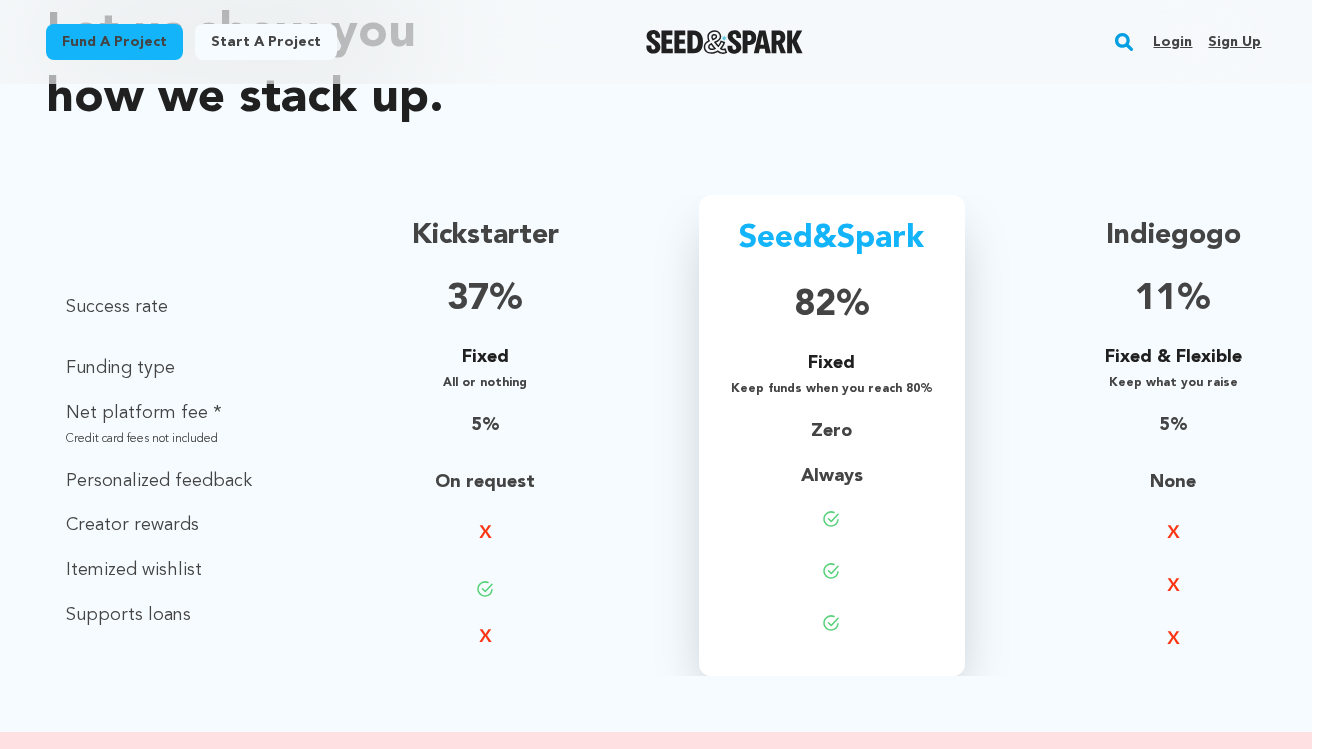 scroll, scrollTop: 1342, scrollLeft: 5, axis: both 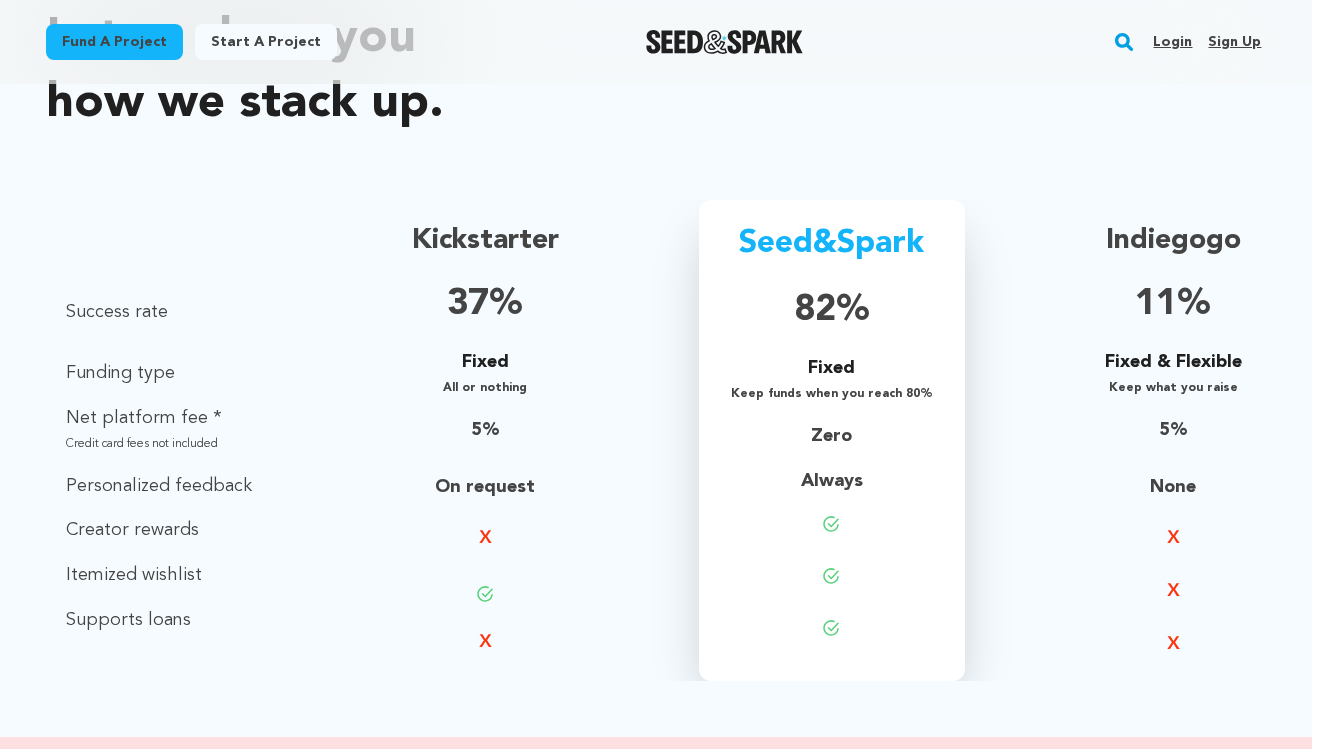 click 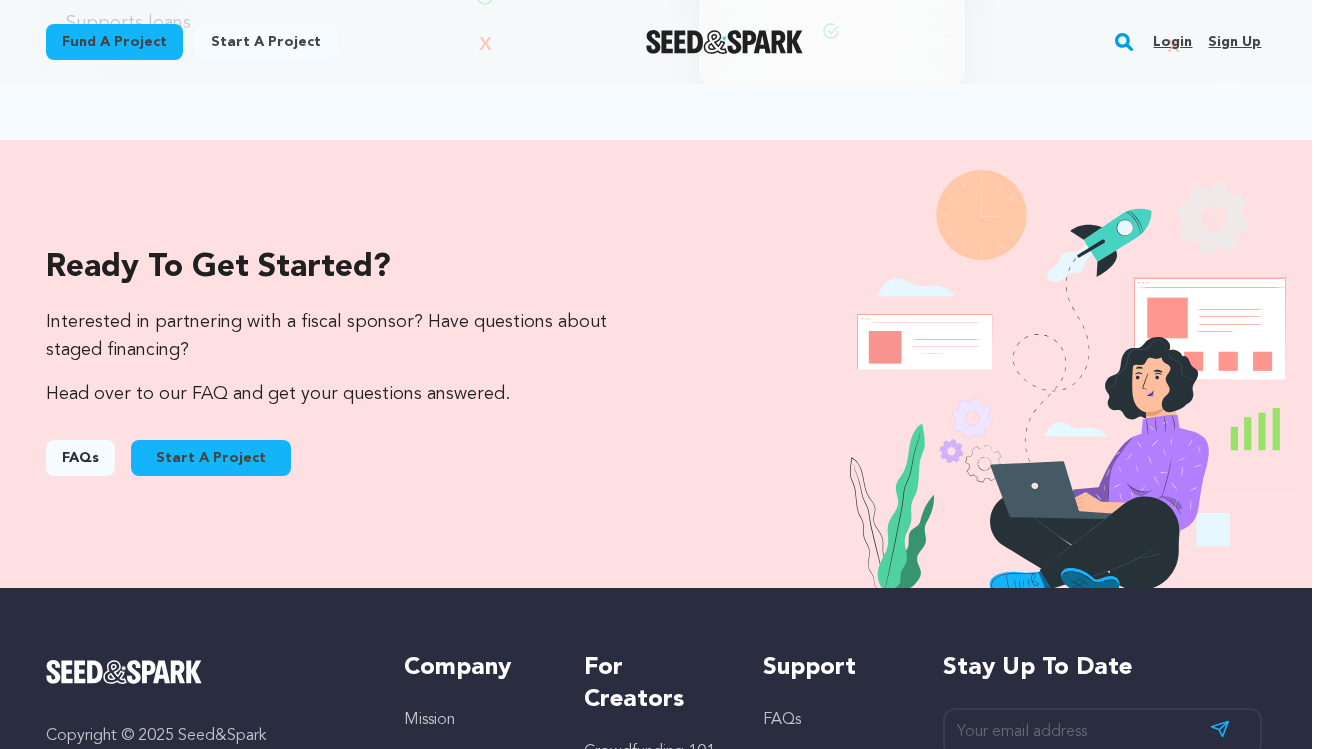 scroll, scrollTop: 1799, scrollLeft: 5, axis: both 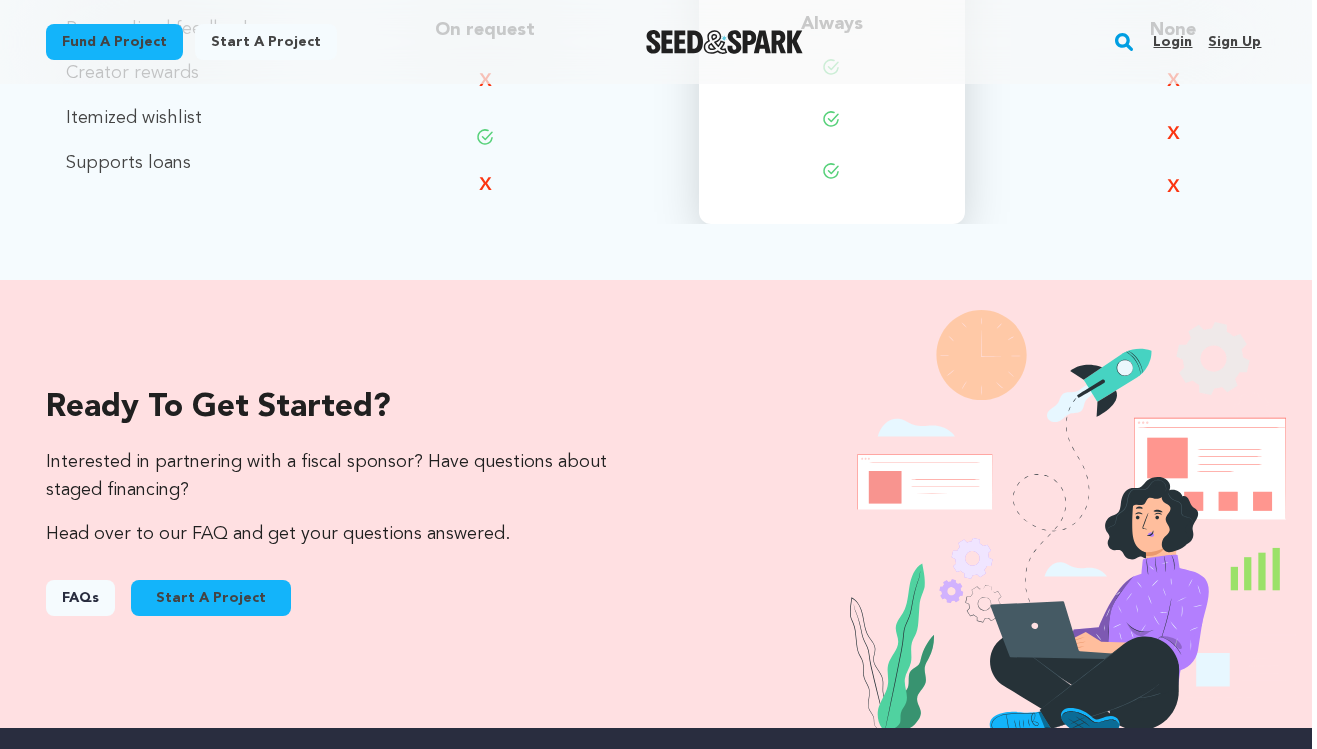 click at bounding box center (724, 42) 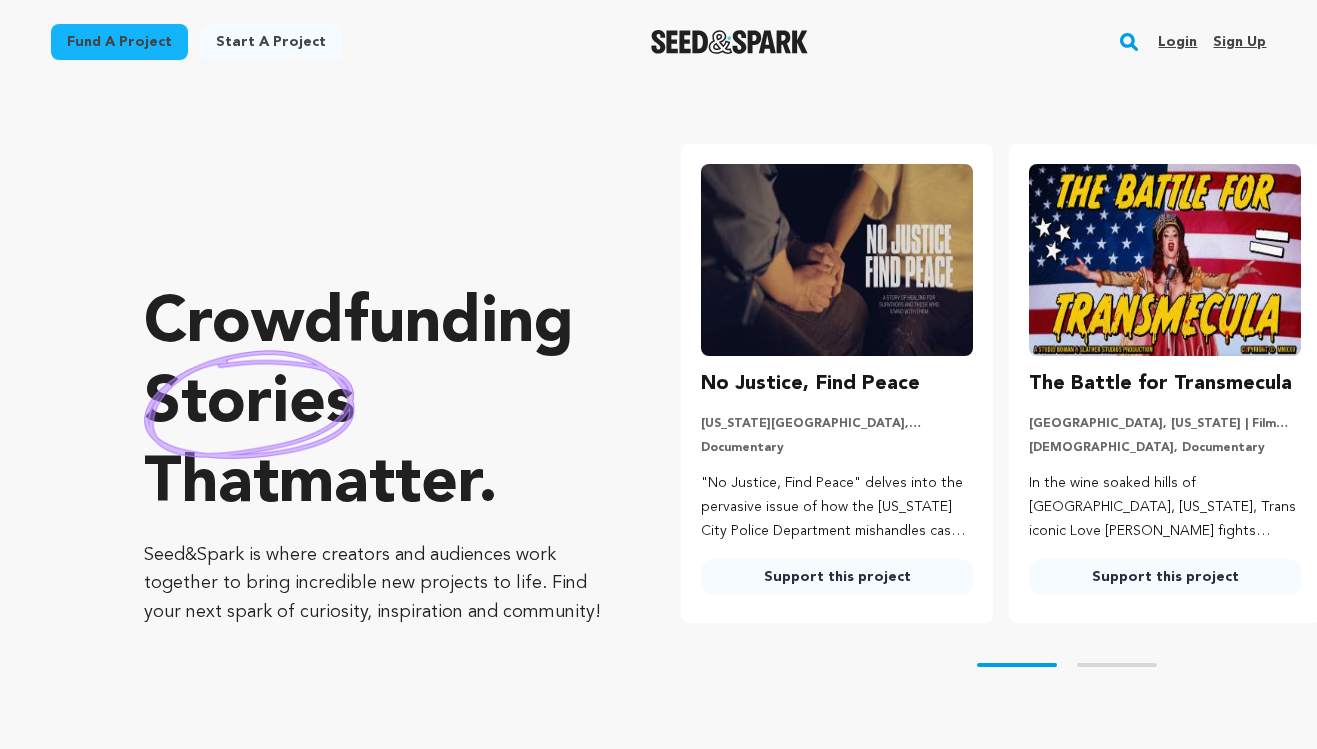 scroll, scrollTop: 0, scrollLeft: 0, axis: both 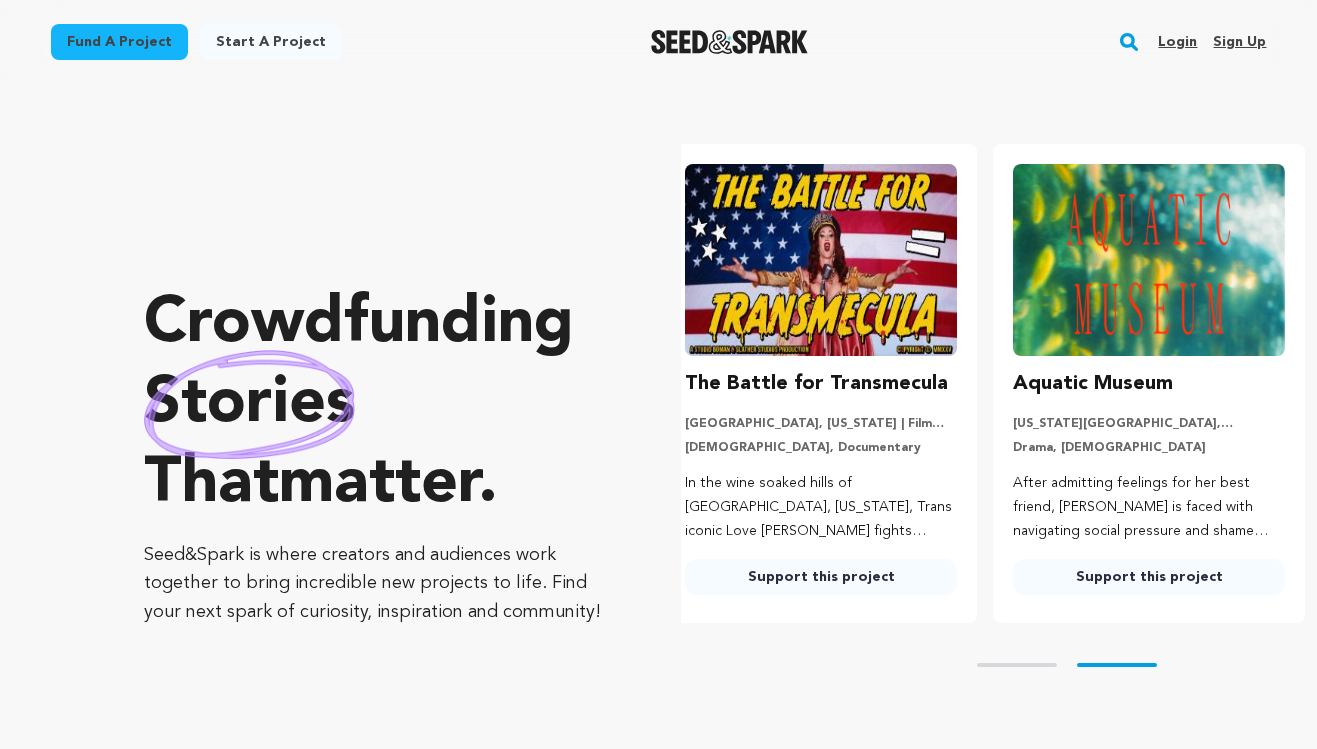 click on "Support this project" at bounding box center [1149, 577] 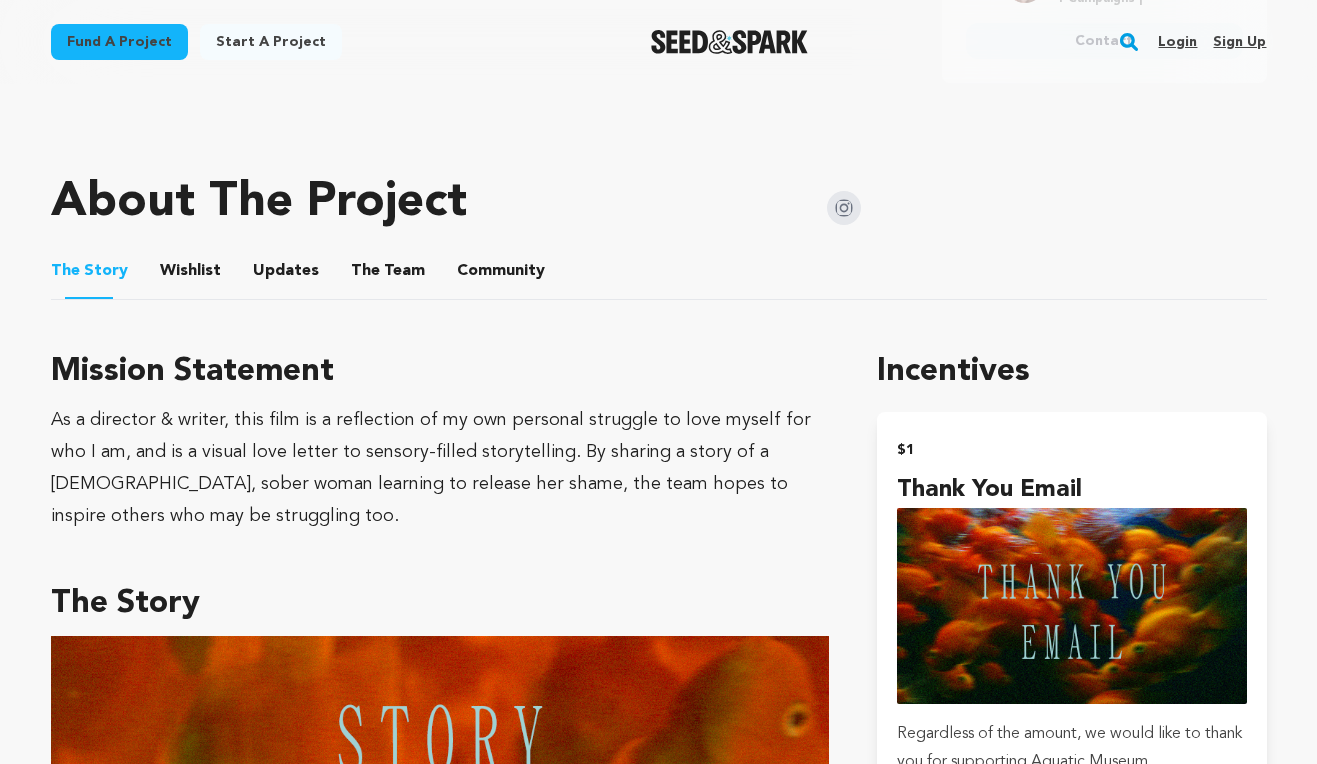 scroll, scrollTop: 926, scrollLeft: 0, axis: vertical 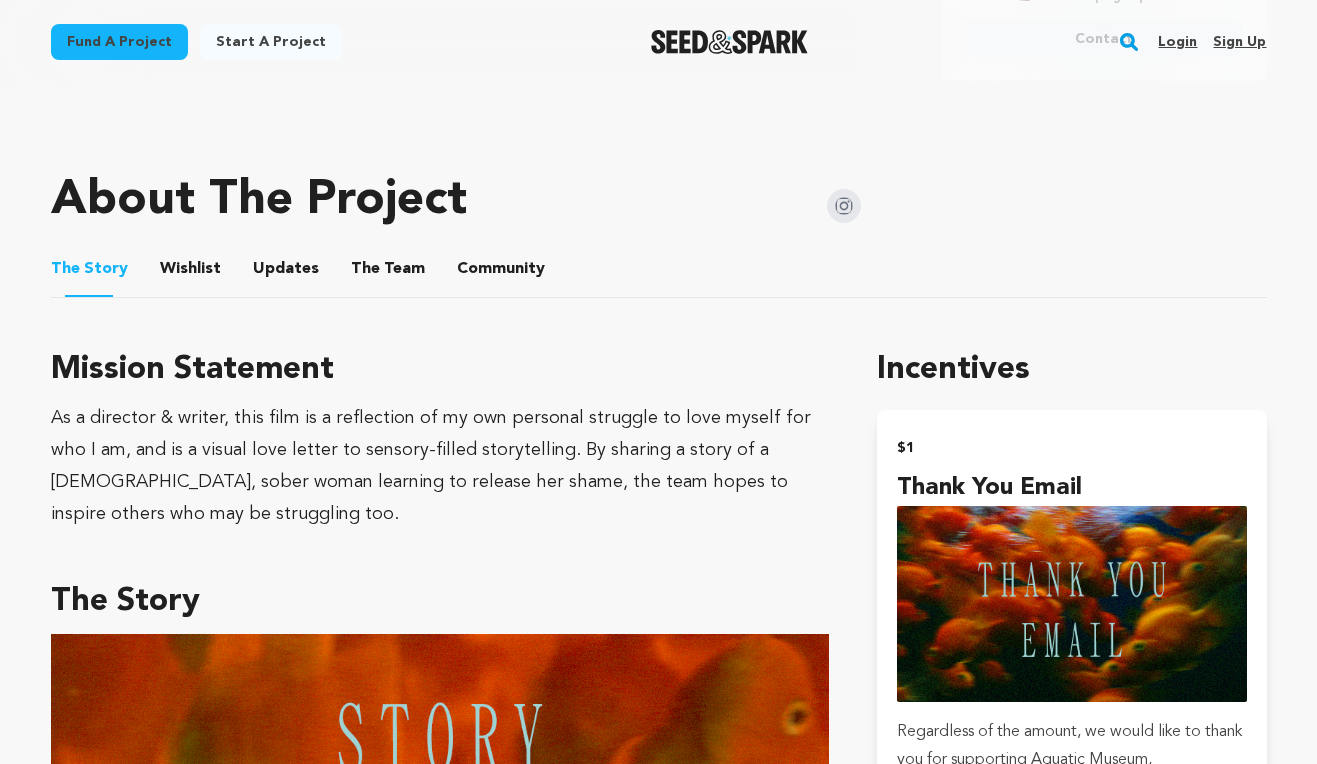 click on "Updates" at bounding box center [286, 273] 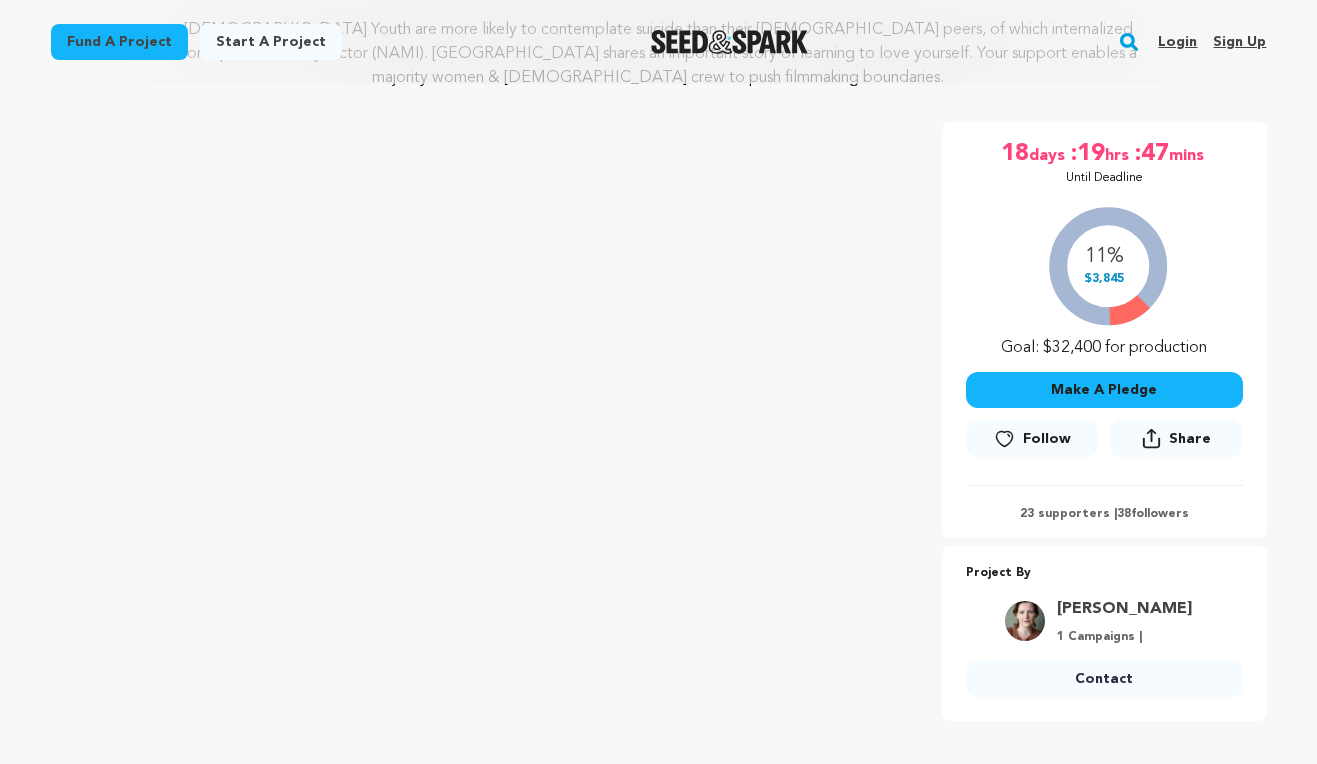 scroll, scrollTop: 288, scrollLeft: 0, axis: vertical 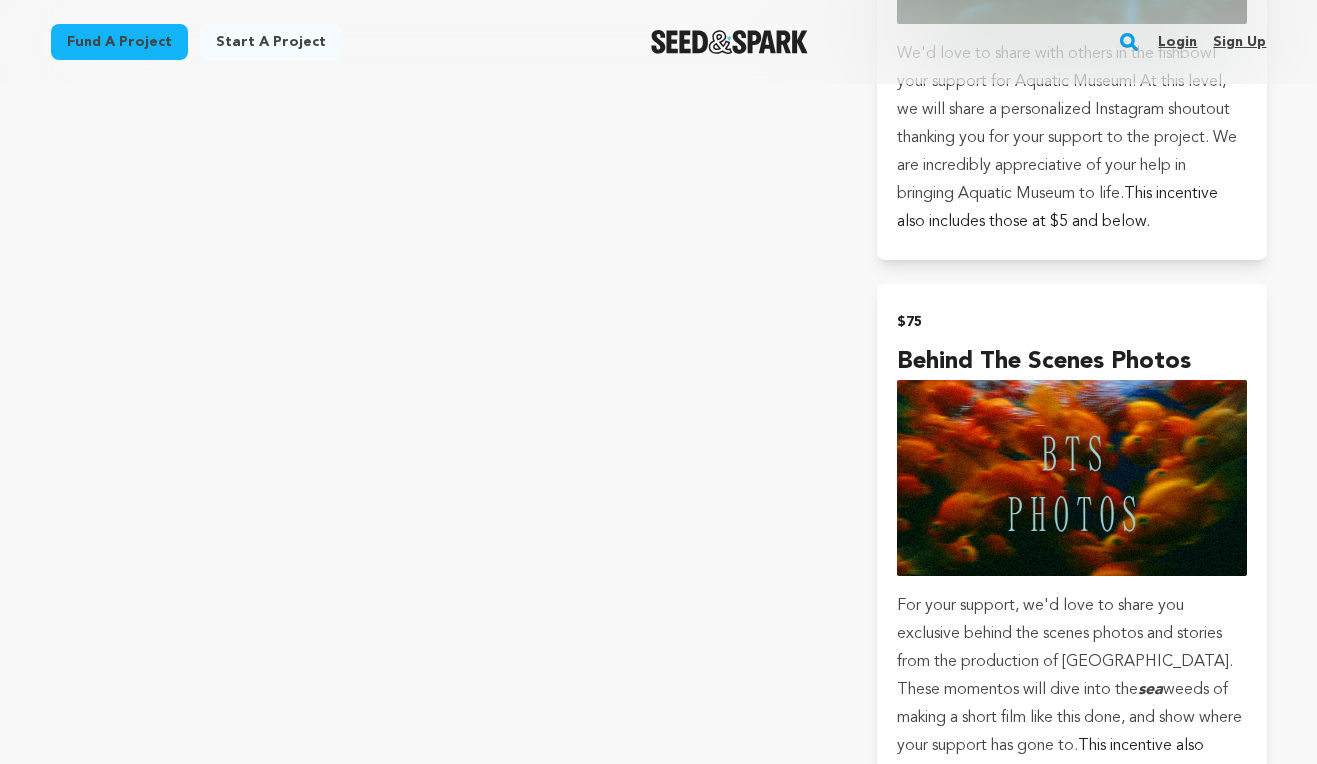 click at bounding box center [729, 42] 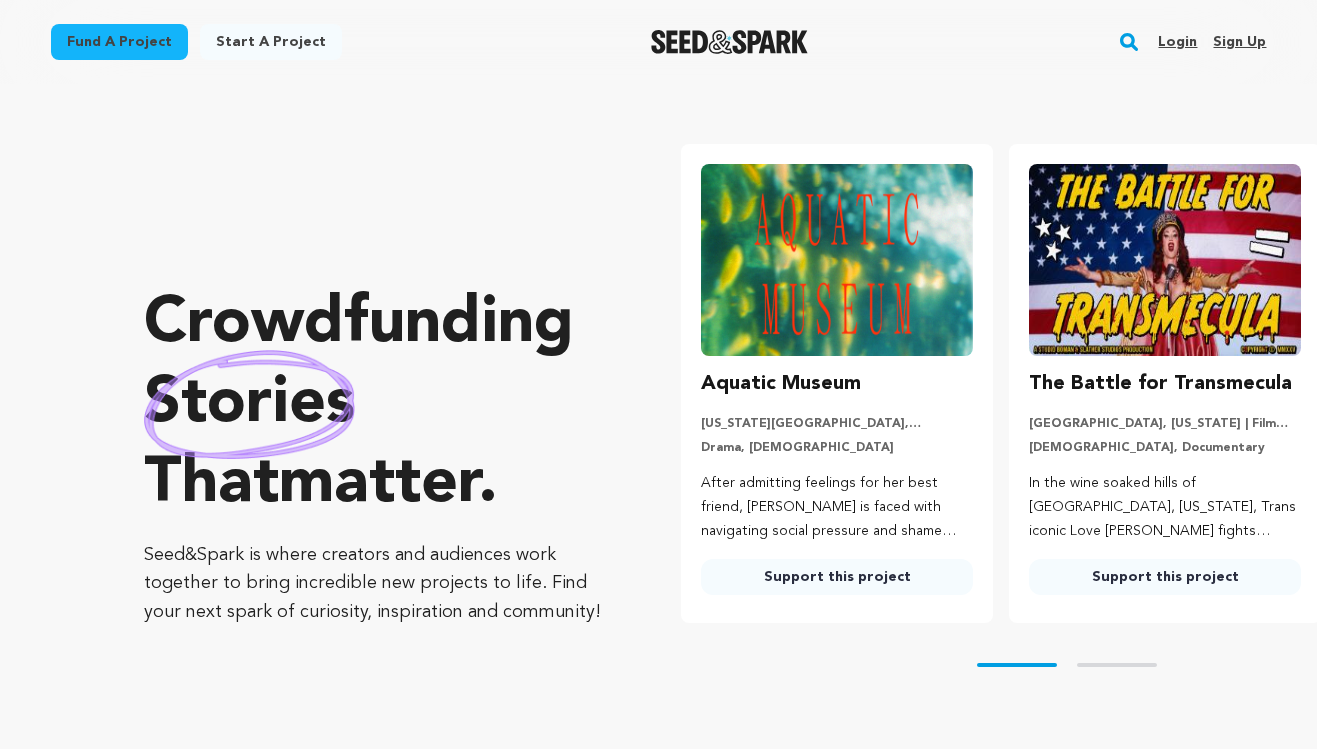 scroll, scrollTop: 0, scrollLeft: 0, axis: both 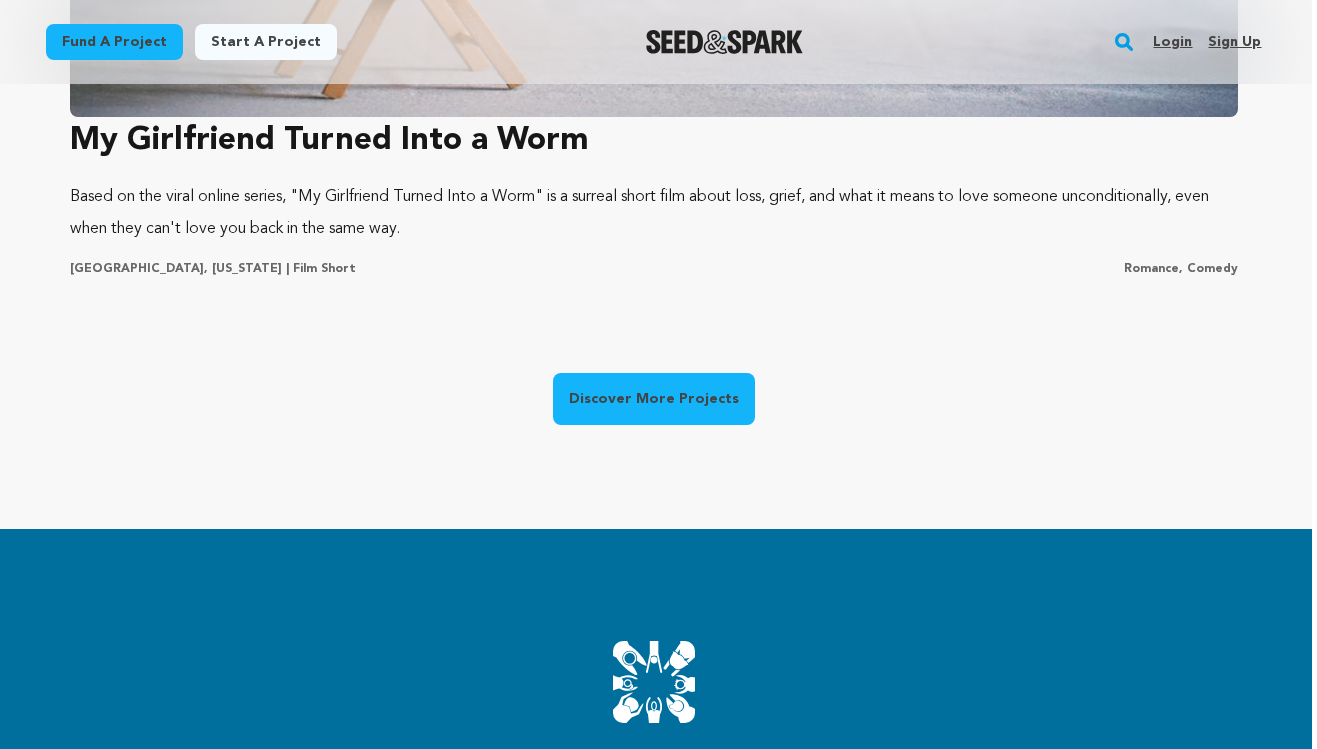 click on "Discover More Projects" at bounding box center (654, 399) 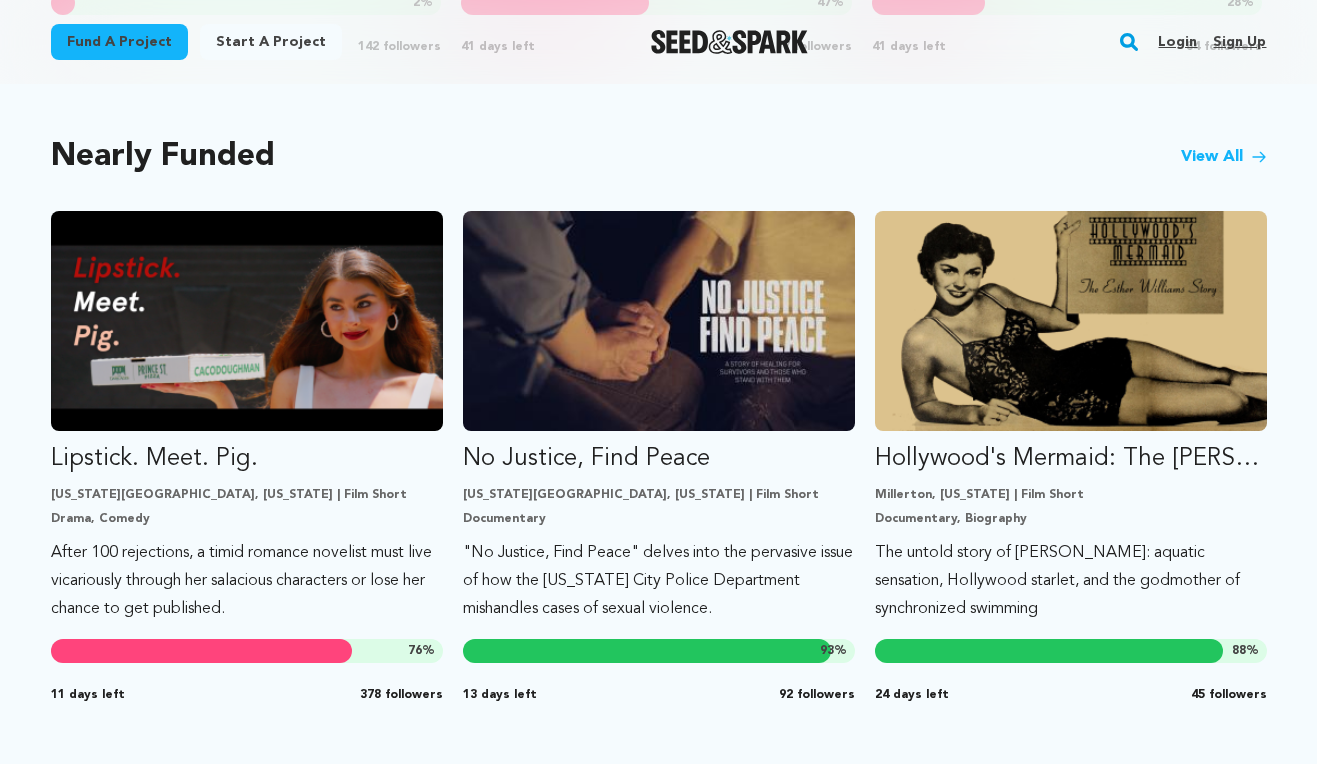 scroll, scrollTop: 1694, scrollLeft: 0, axis: vertical 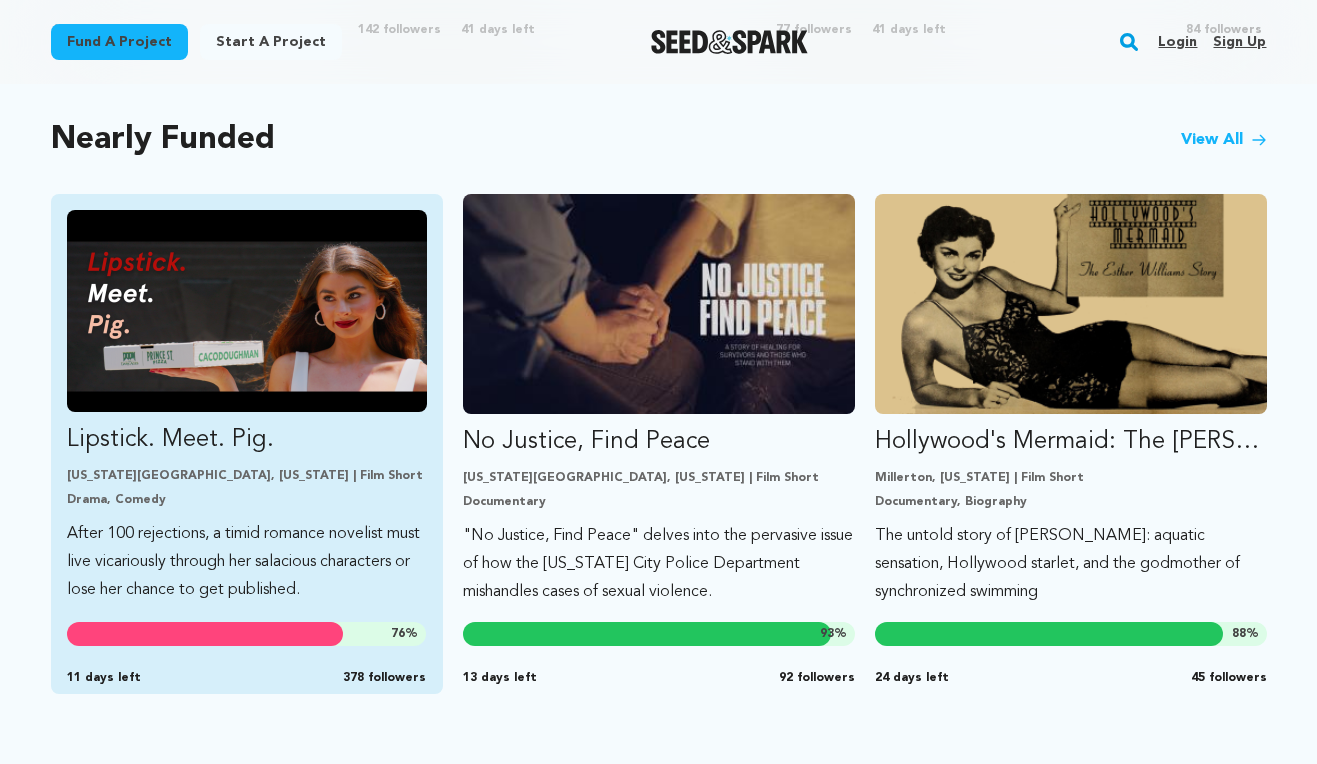 click on "After 100 rejections, a timid romance novelist must live vicariously through her salacious characters or lose her chance to get published." at bounding box center [247, 562] 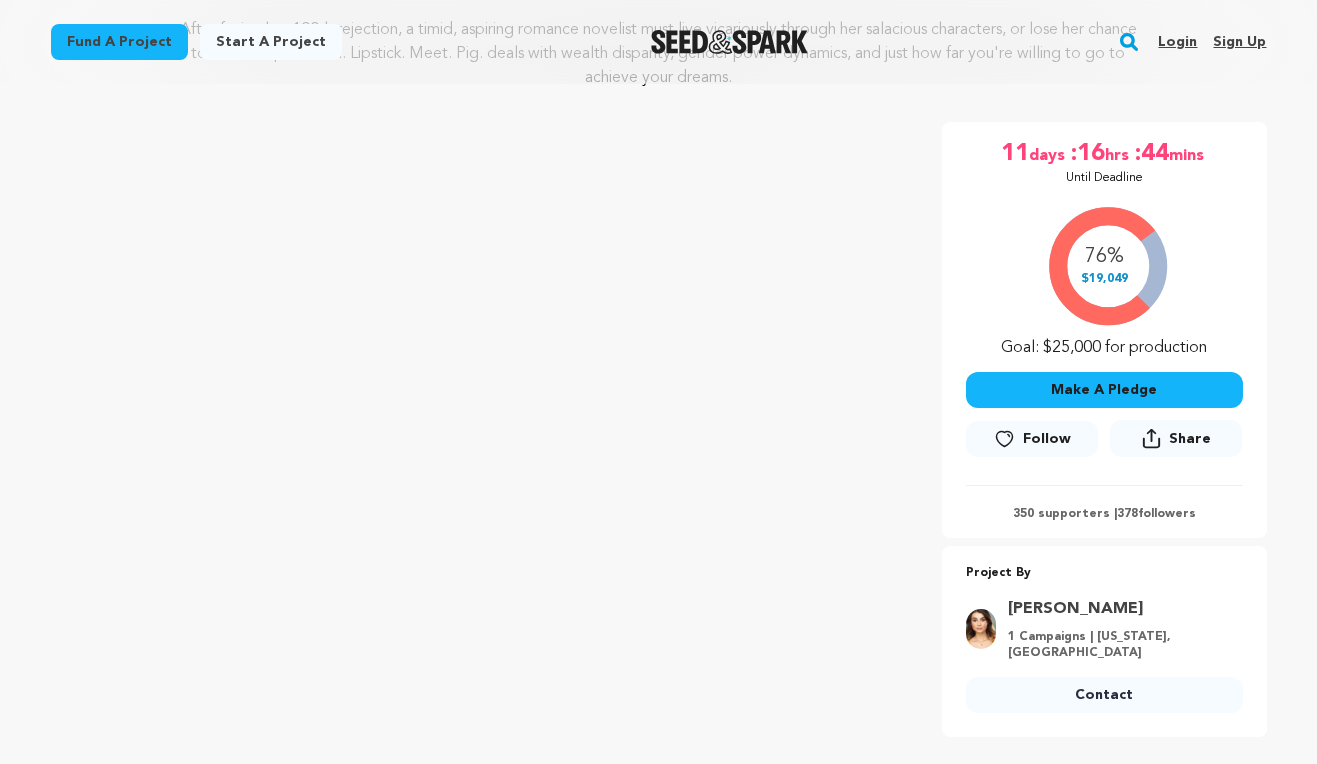 scroll, scrollTop: 288, scrollLeft: 0, axis: vertical 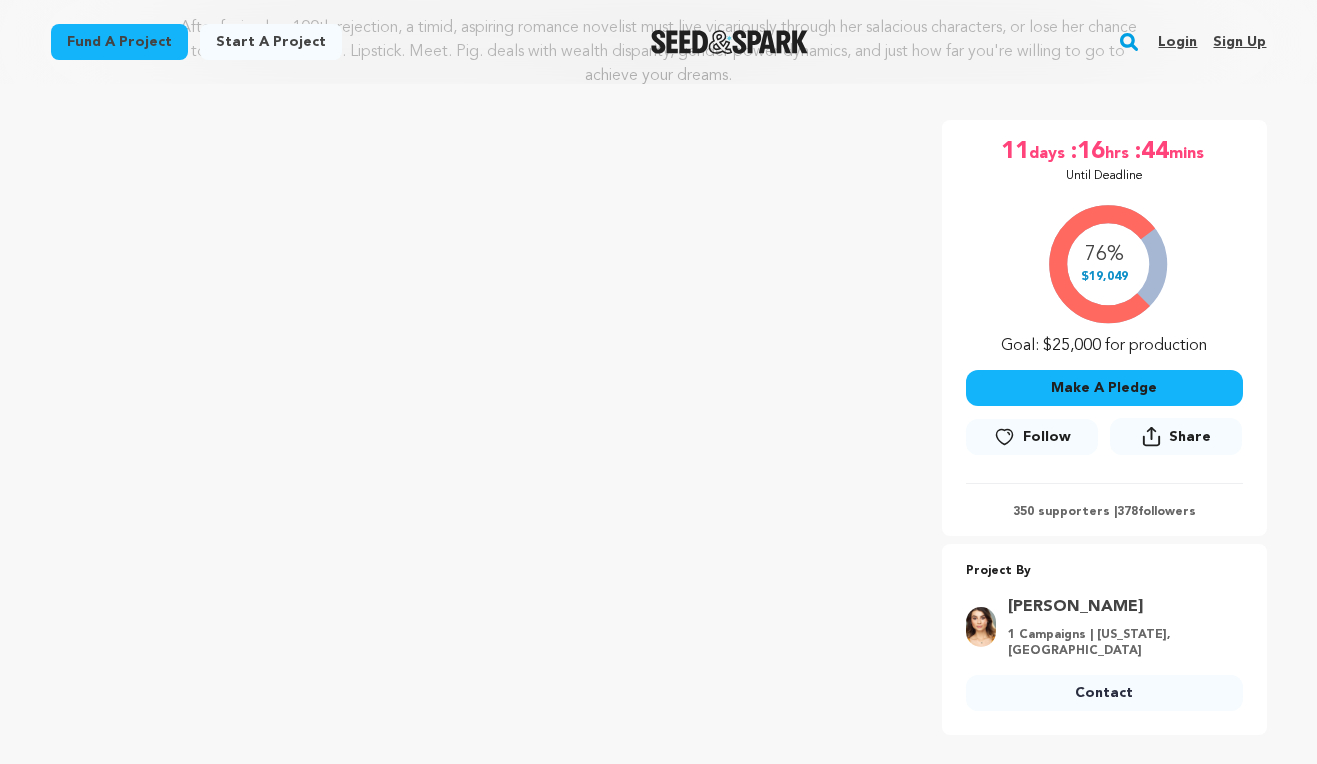 drag, startPoint x: 1018, startPoint y: 511, endPoint x: 1104, endPoint y: 510, distance: 86.00581 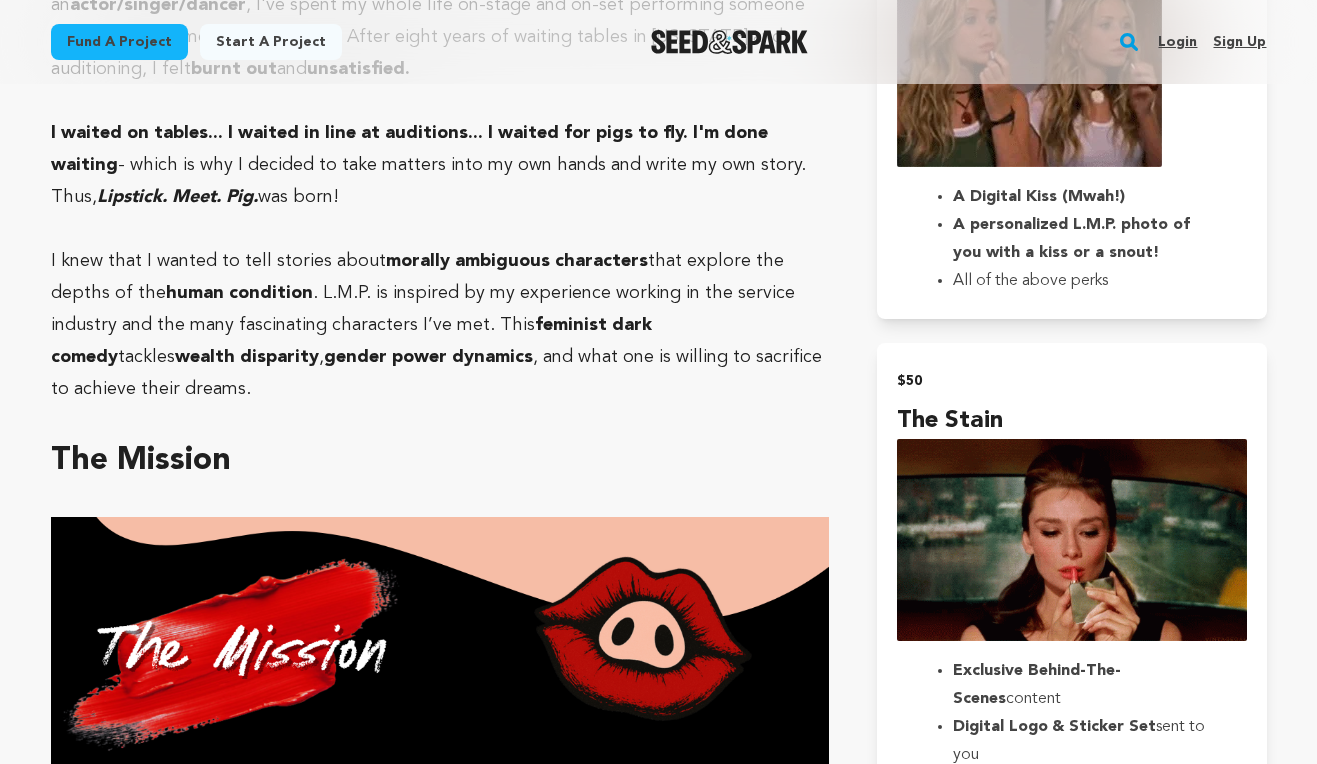 scroll, scrollTop: 1662, scrollLeft: 0, axis: vertical 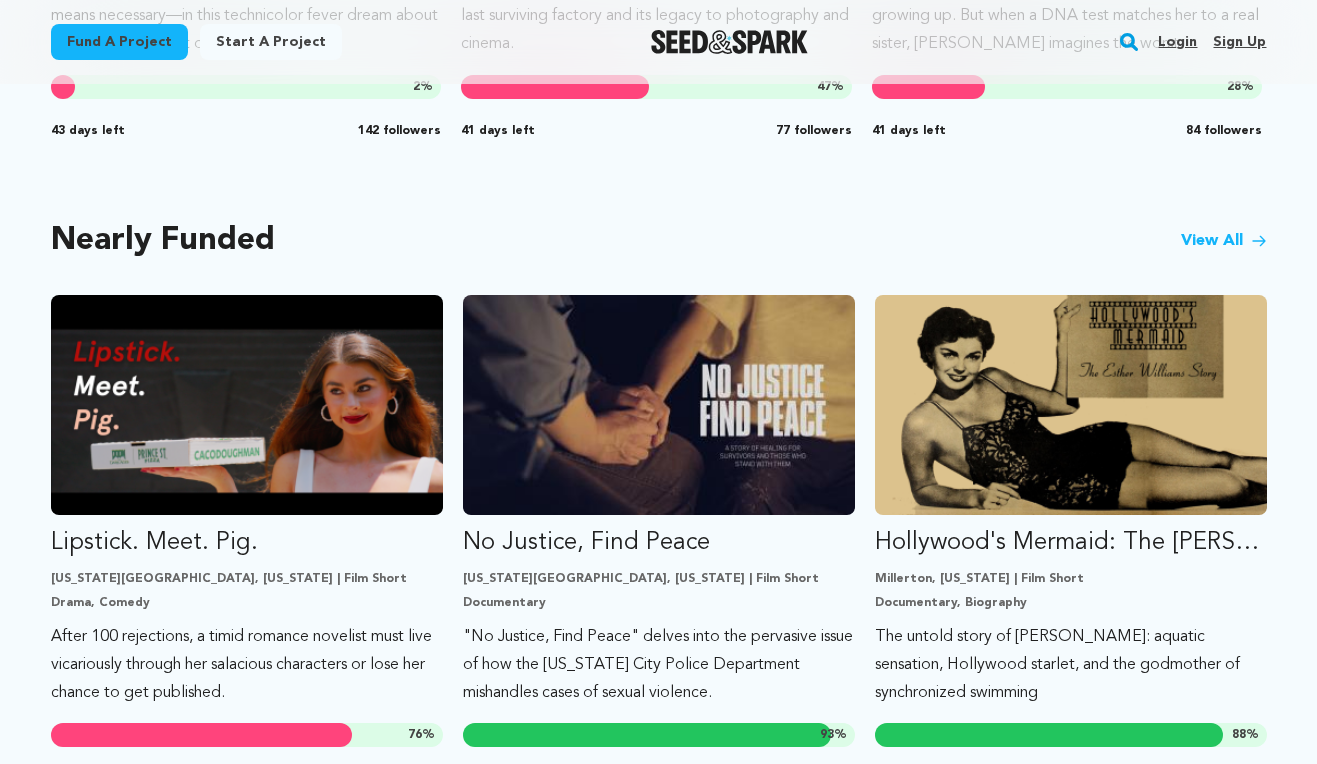click on "View All" at bounding box center (1224, 241) 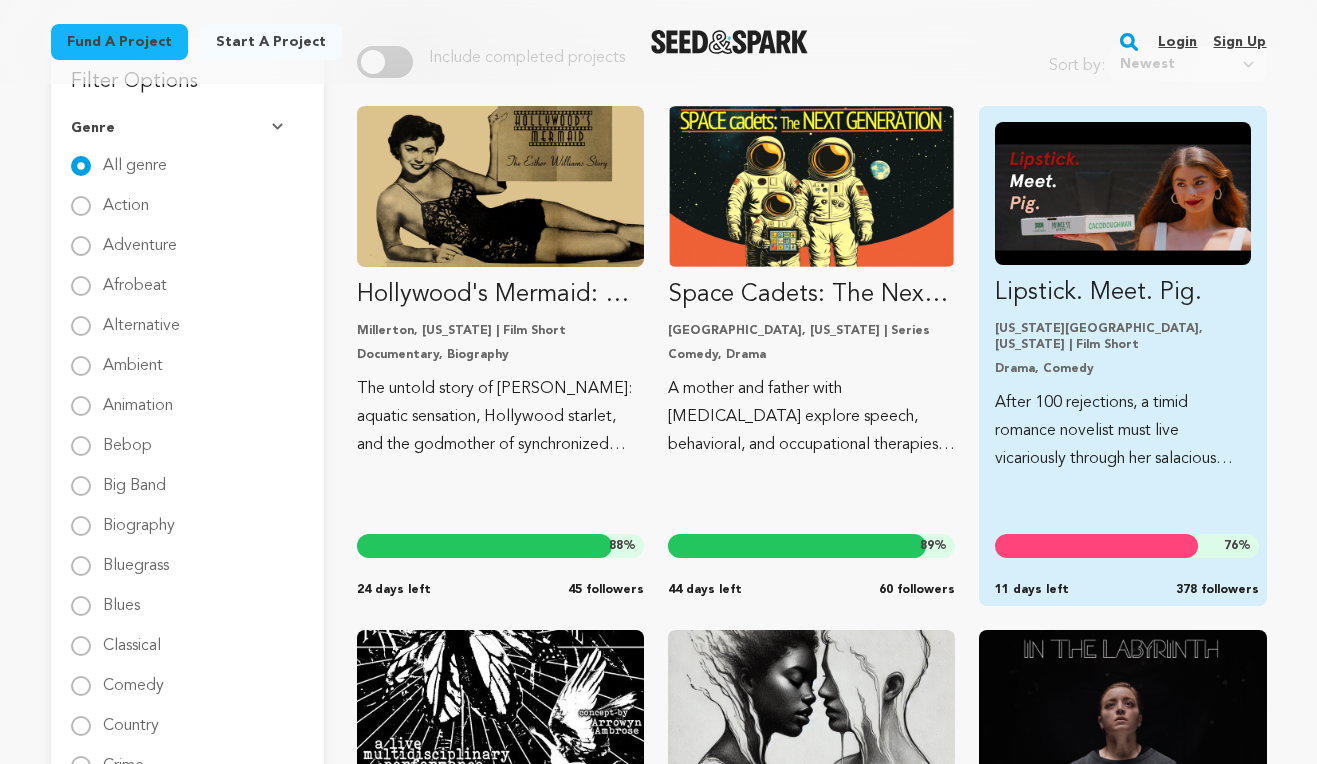scroll, scrollTop: 237, scrollLeft: 0, axis: vertical 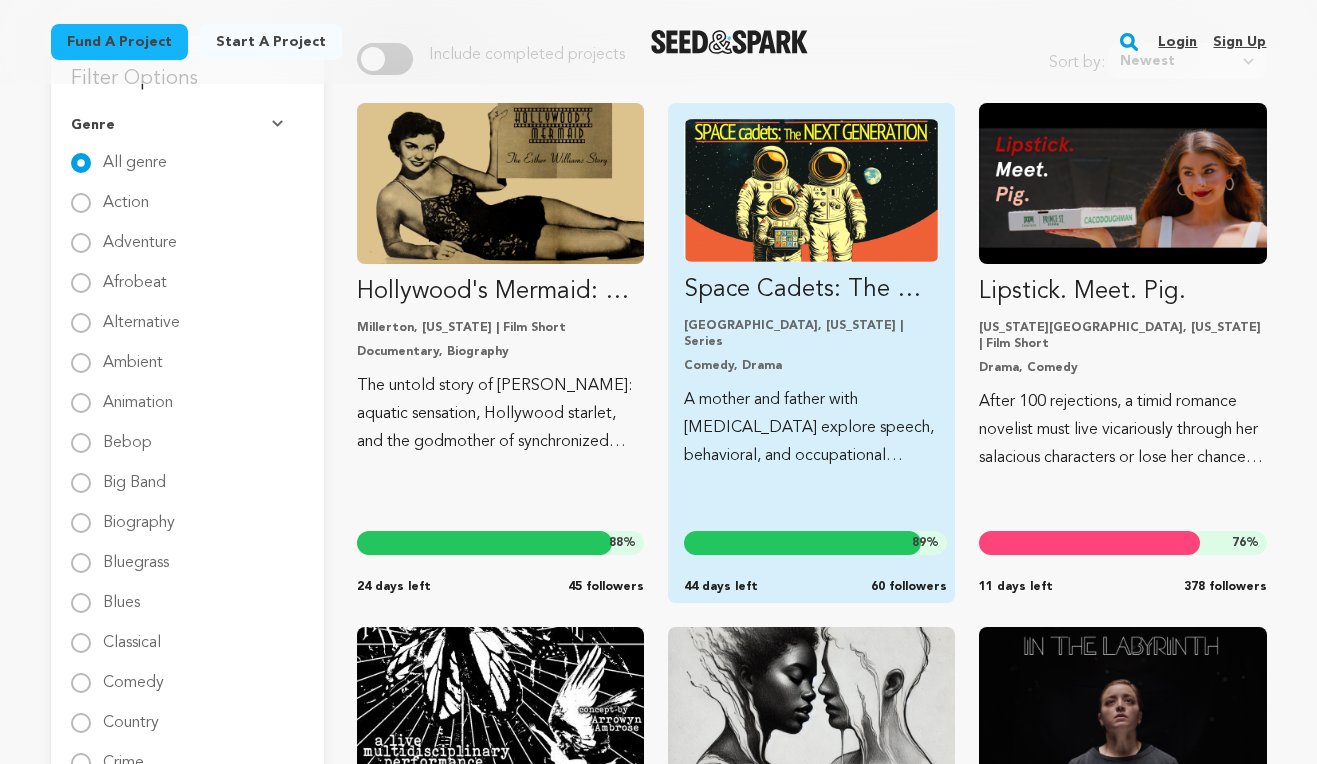 click on "Space Cadets: The Next Generation" at bounding box center (811, 290) 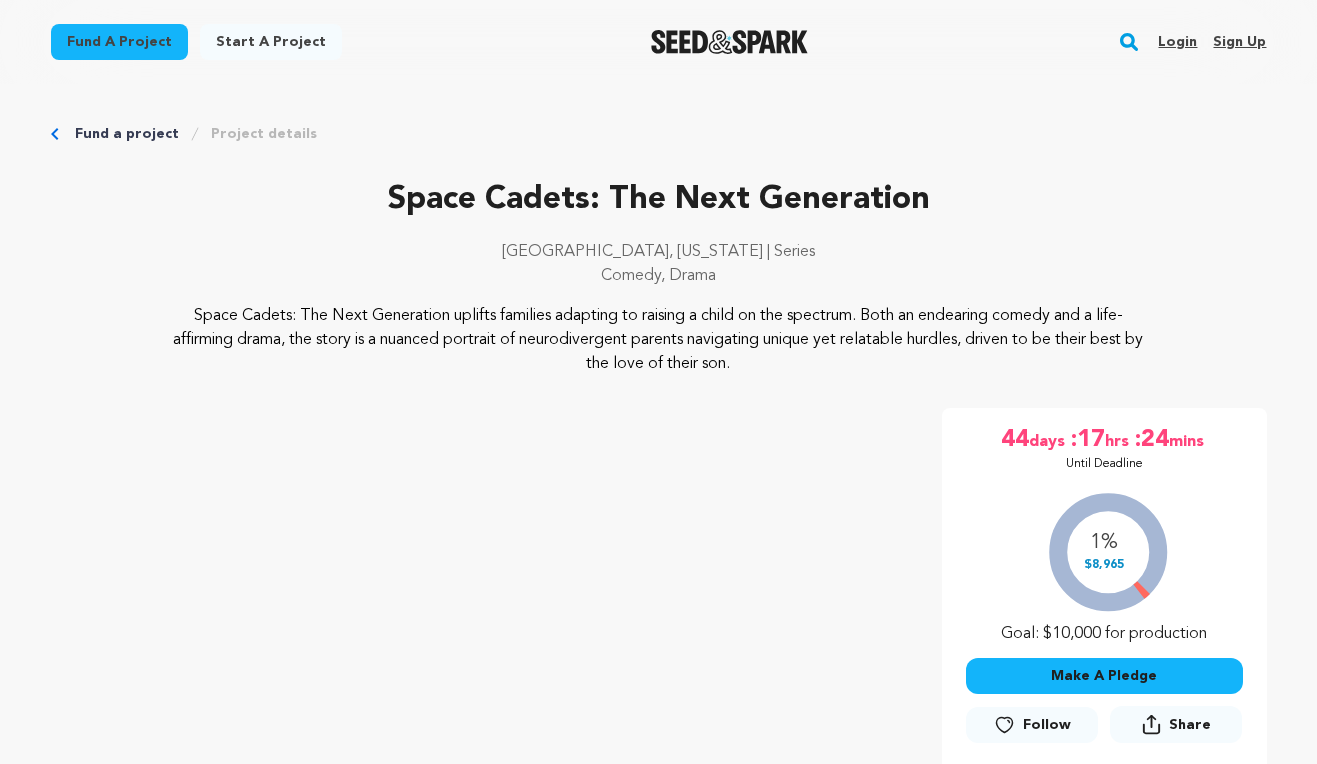 scroll, scrollTop: 0, scrollLeft: 0, axis: both 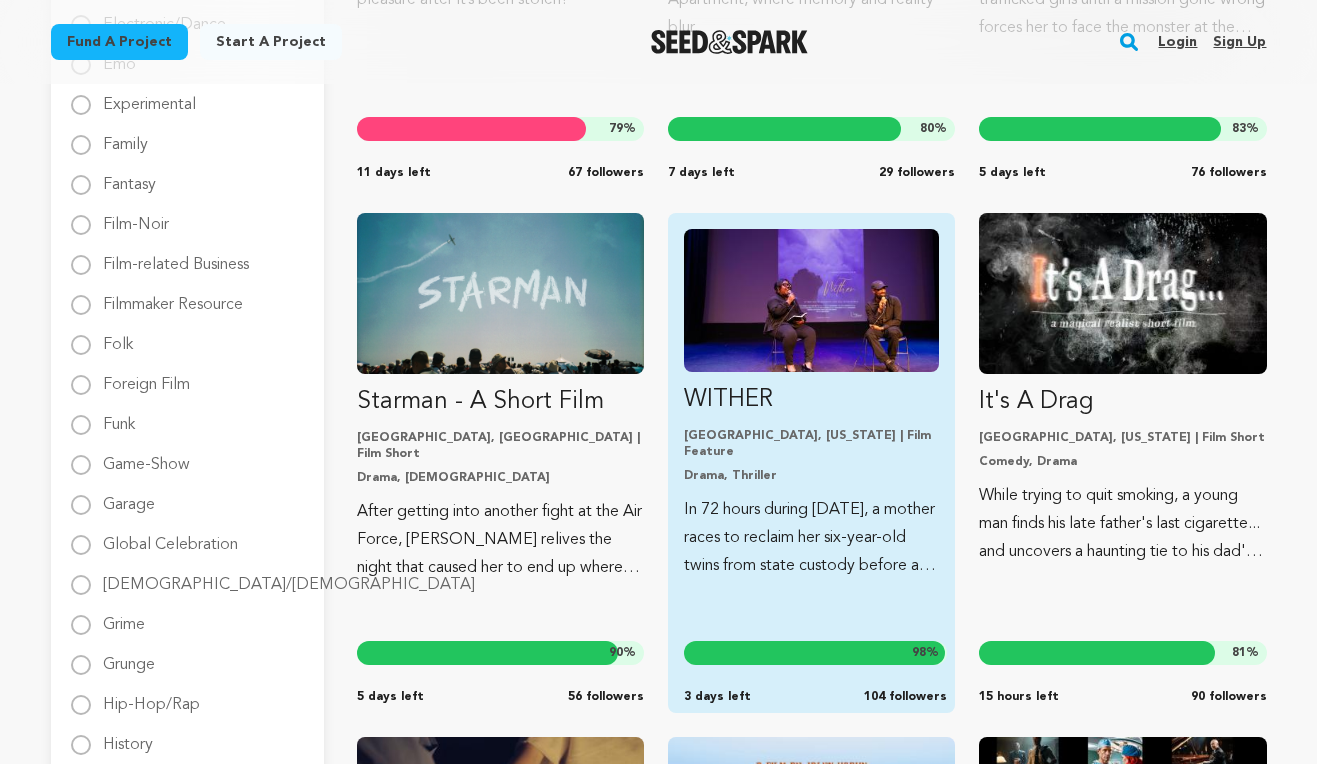 click on "In 72 hours during Mardi Gras, a mother races to reclaim her six-year-old twins from state custody before an irreversible decision is made." at bounding box center (811, 538) 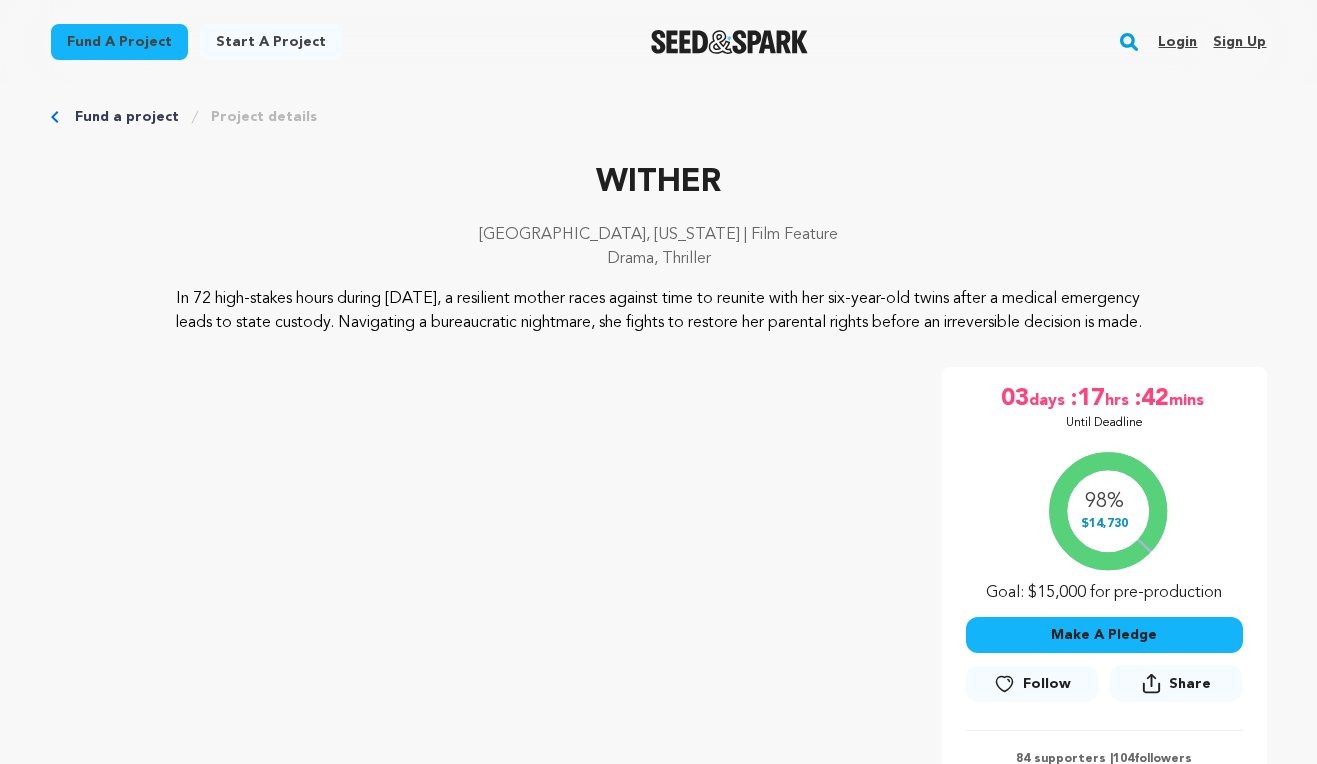 scroll, scrollTop: 0, scrollLeft: 0, axis: both 